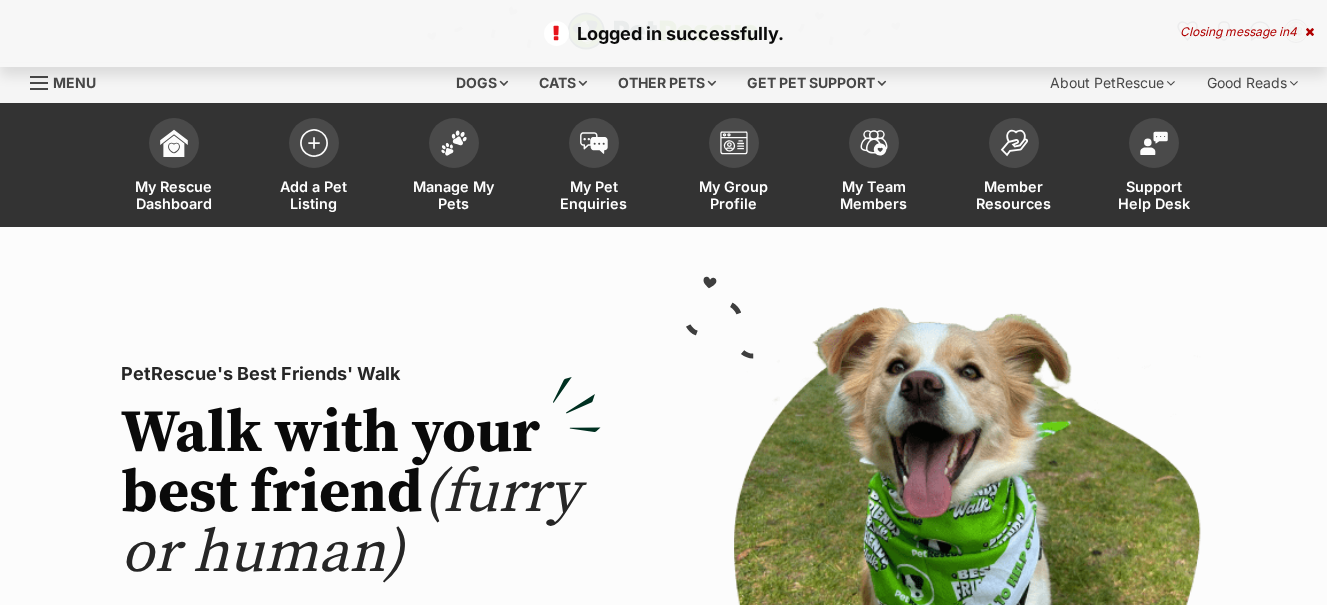 scroll, scrollTop: 0, scrollLeft: 0, axis: both 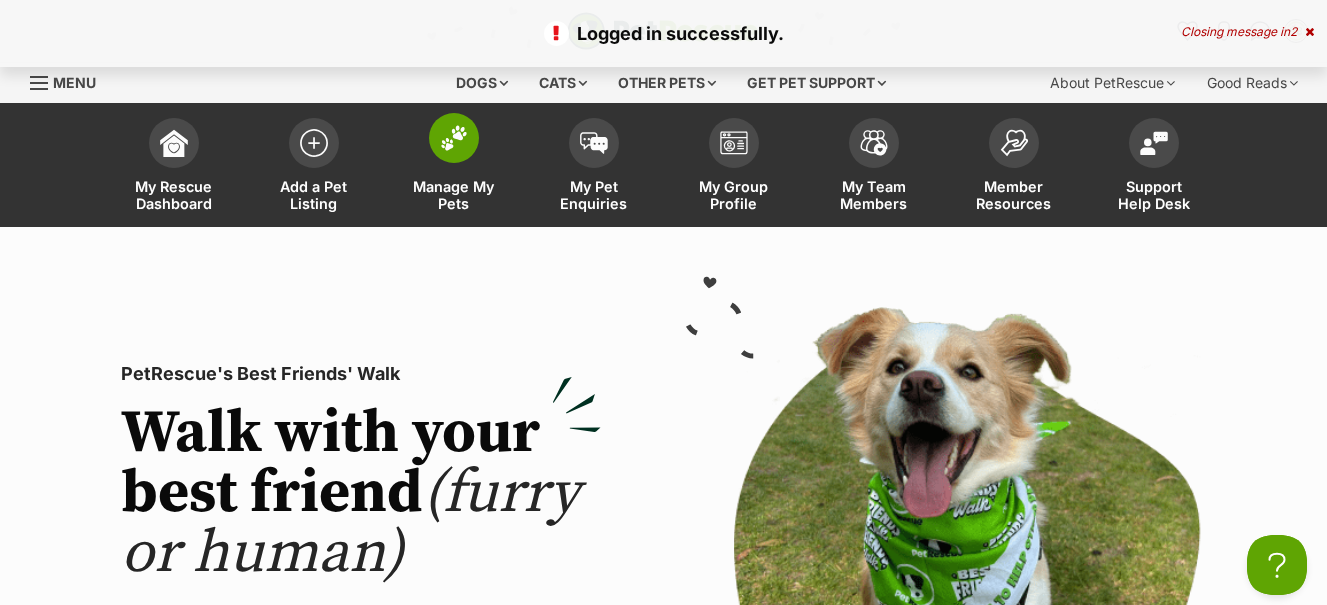 click at bounding box center [454, 138] 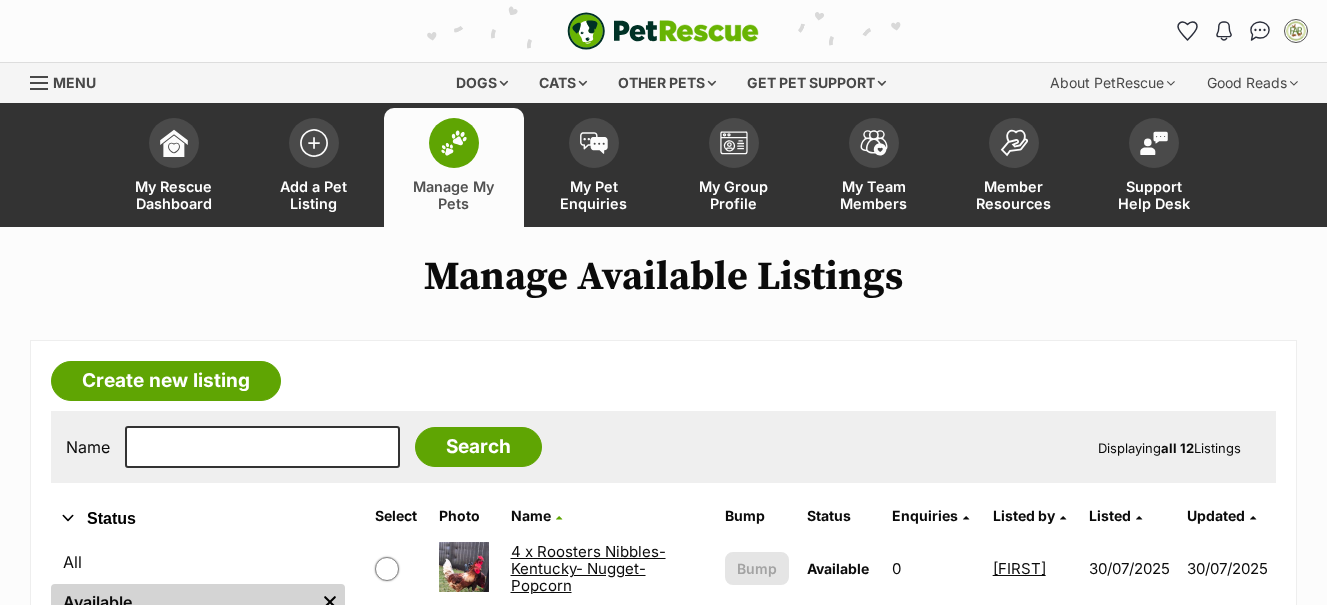 scroll, scrollTop: 400, scrollLeft: 0, axis: vertical 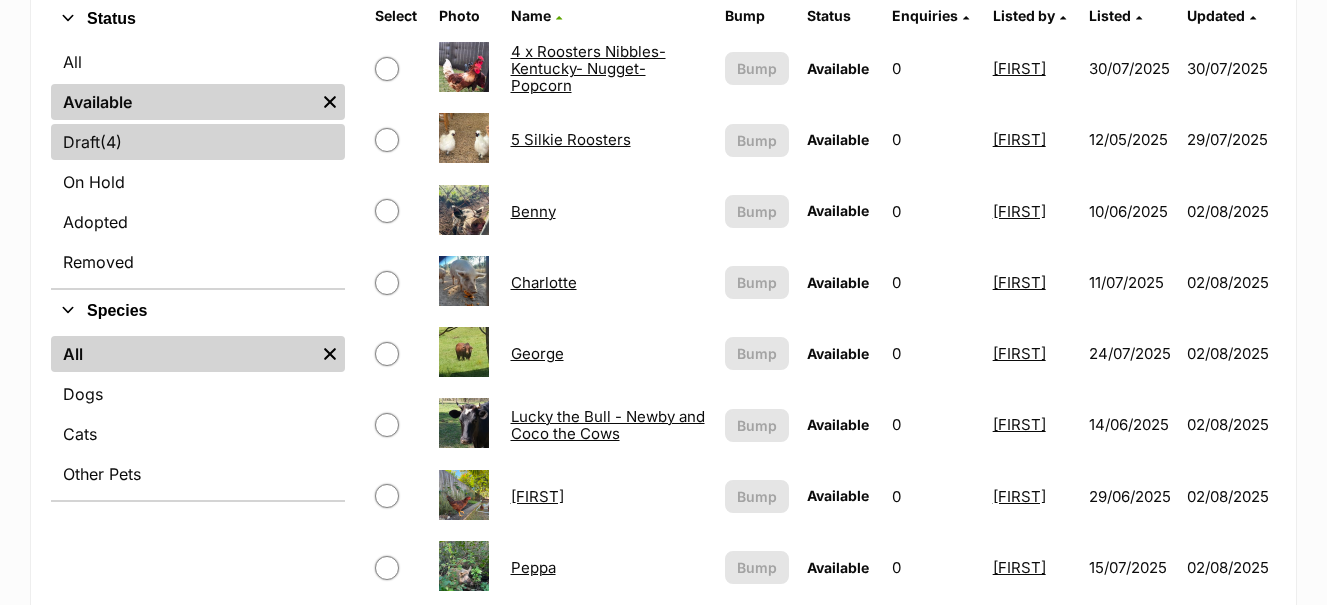 click on "Draft
(4)
Items" at bounding box center [198, 142] 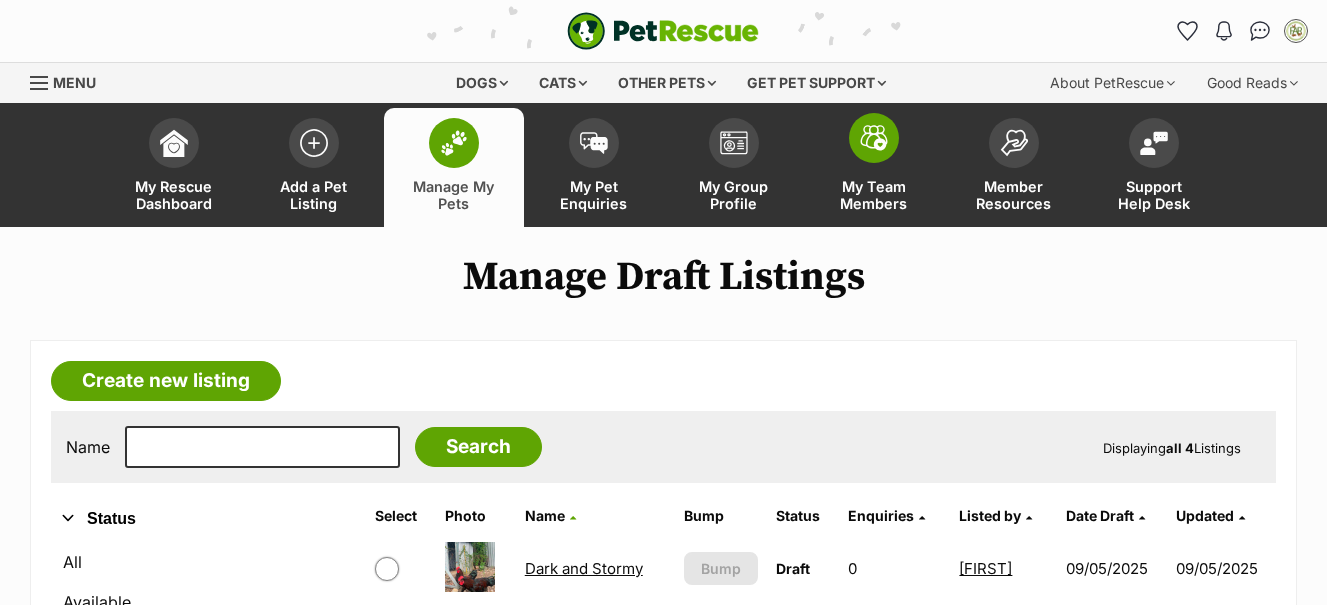 scroll, scrollTop: 0, scrollLeft: 0, axis: both 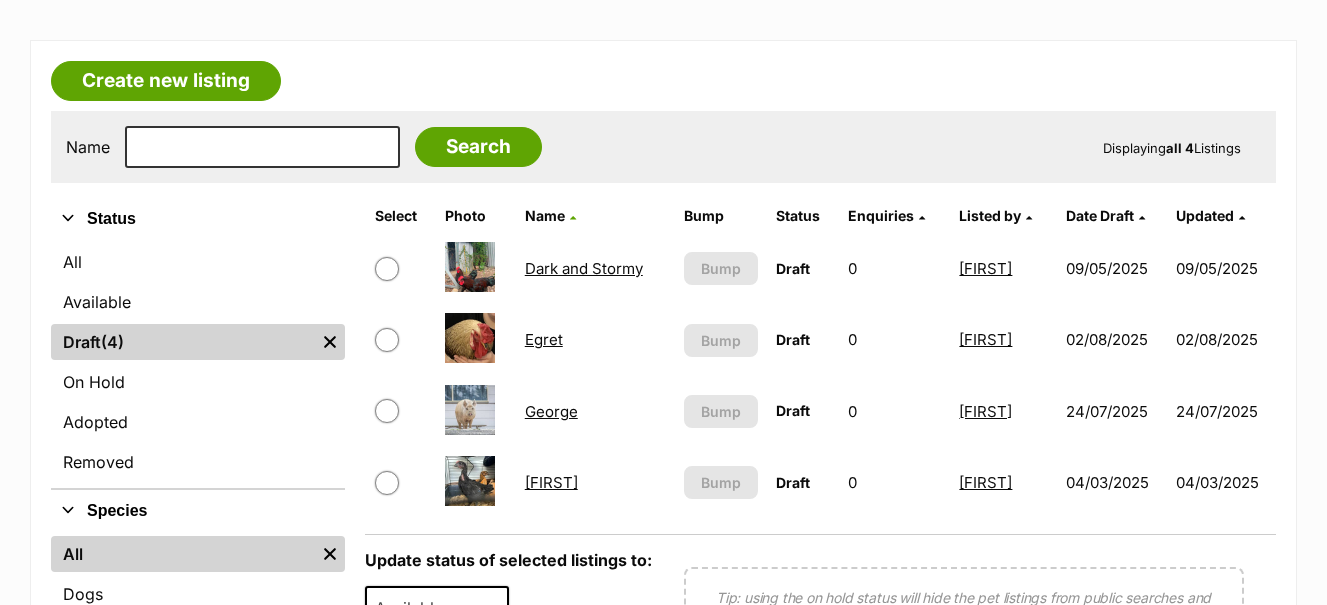 click on "George" at bounding box center [551, 411] 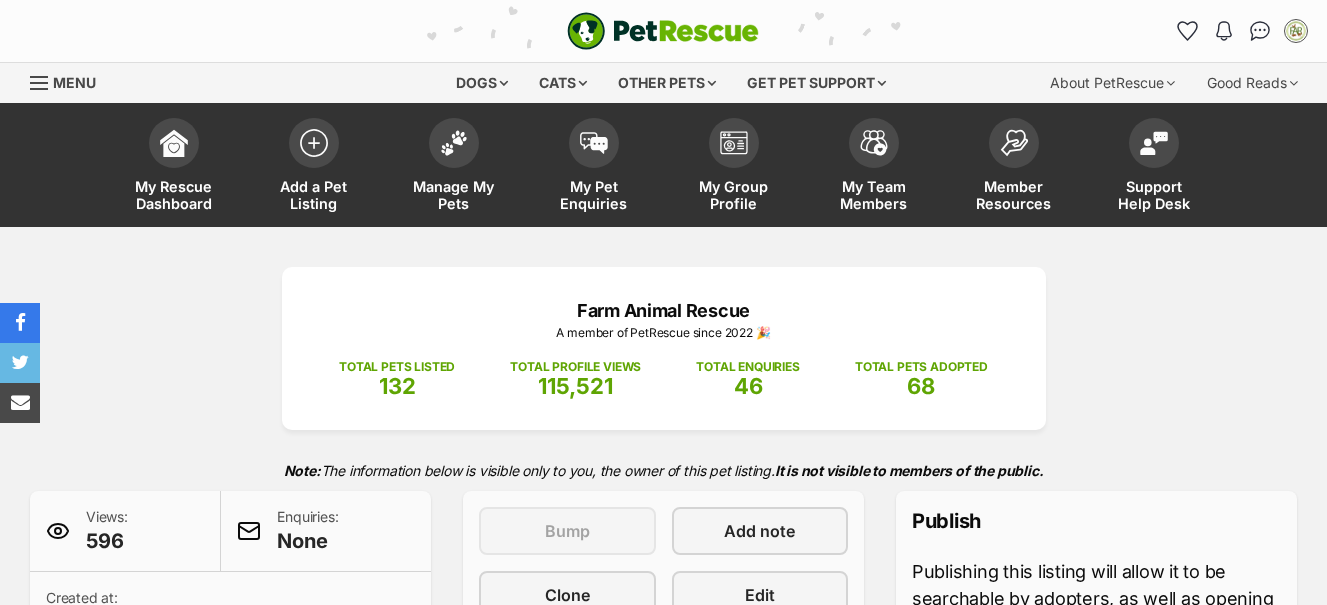 scroll, scrollTop: 0, scrollLeft: 0, axis: both 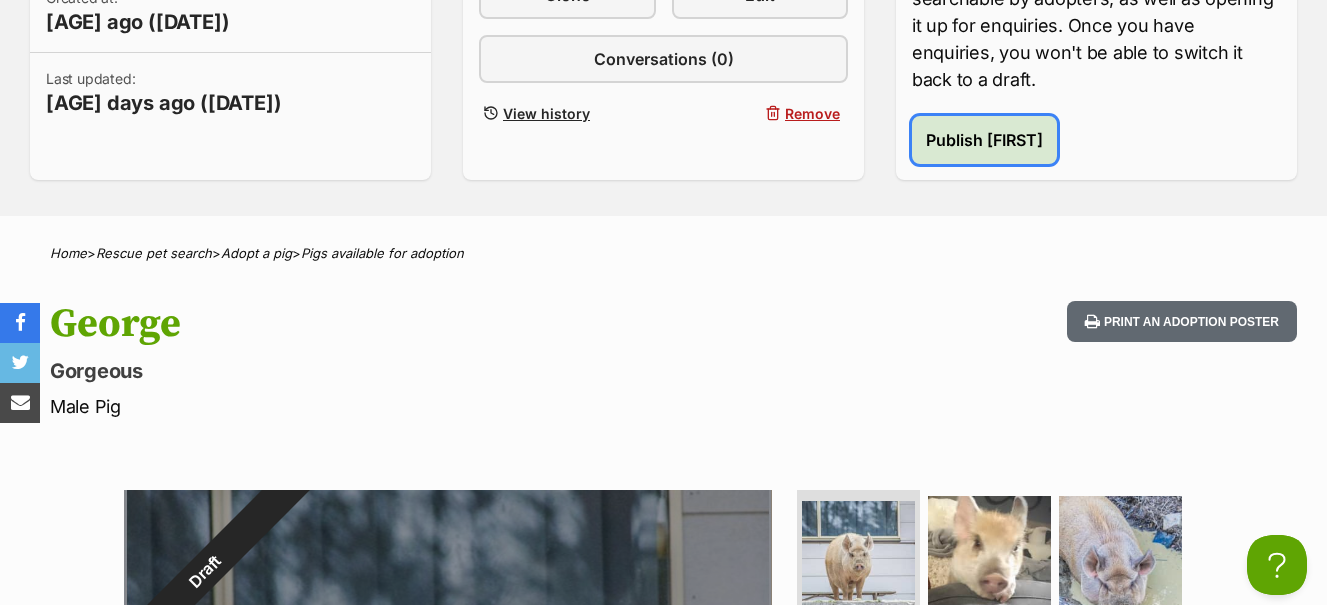 click on "Publish [FIRST]" at bounding box center (984, 140) 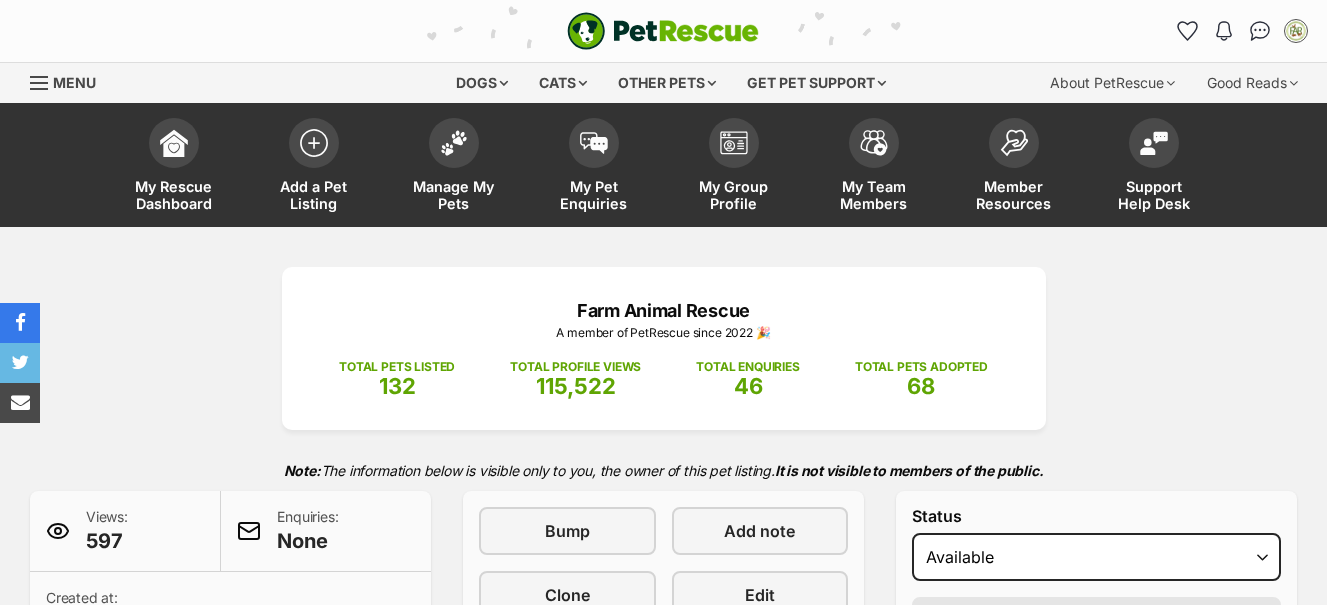 scroll, scrollTop: 0, scrollLeft: 0, axis: both 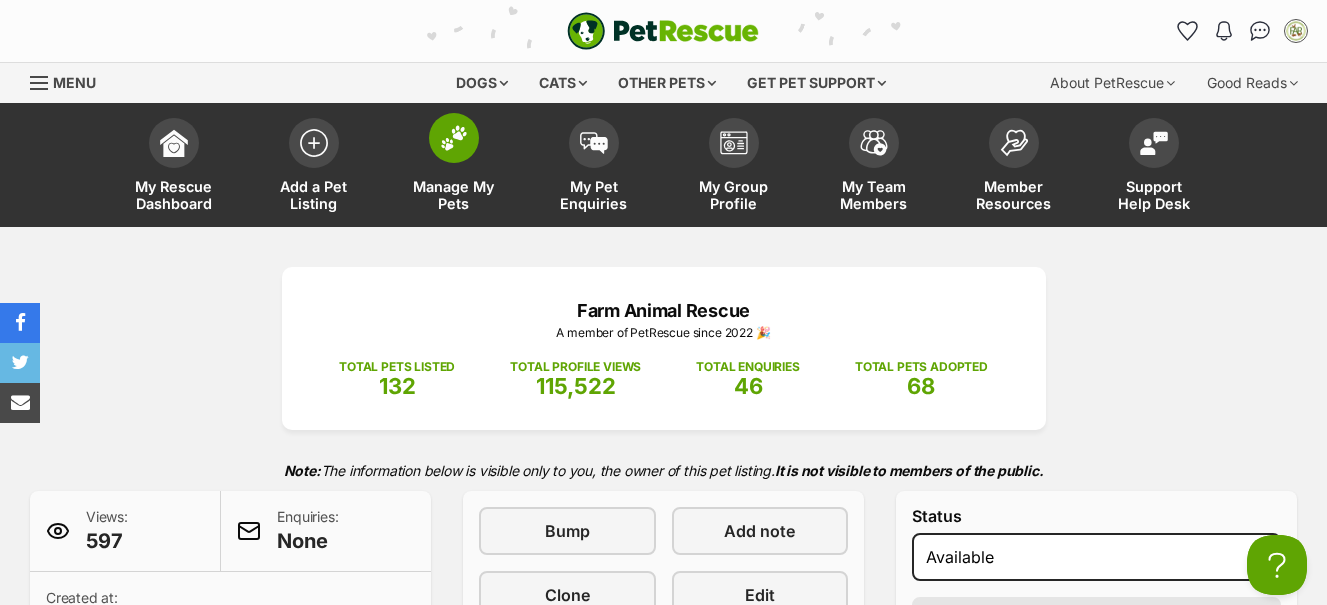 click at bounding box center (454, 138) 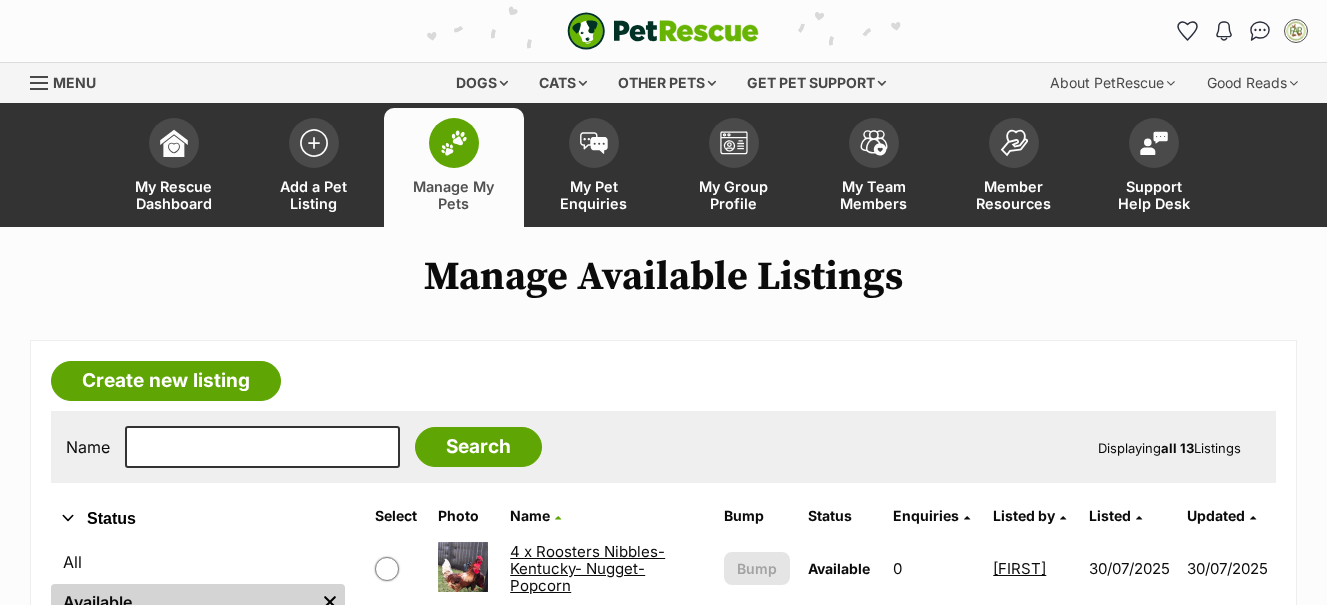 scroll, scrollTop: 0, scrollLeft: 0, axis: both 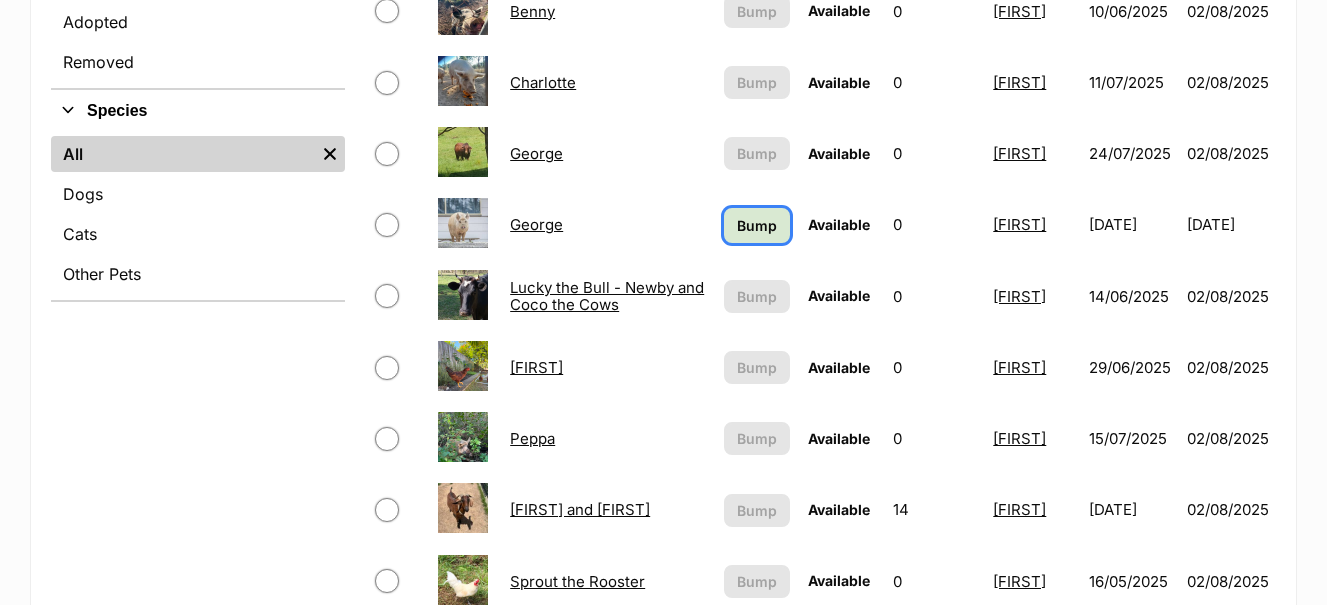 click on "Bump" at bounding box center [757, 225] 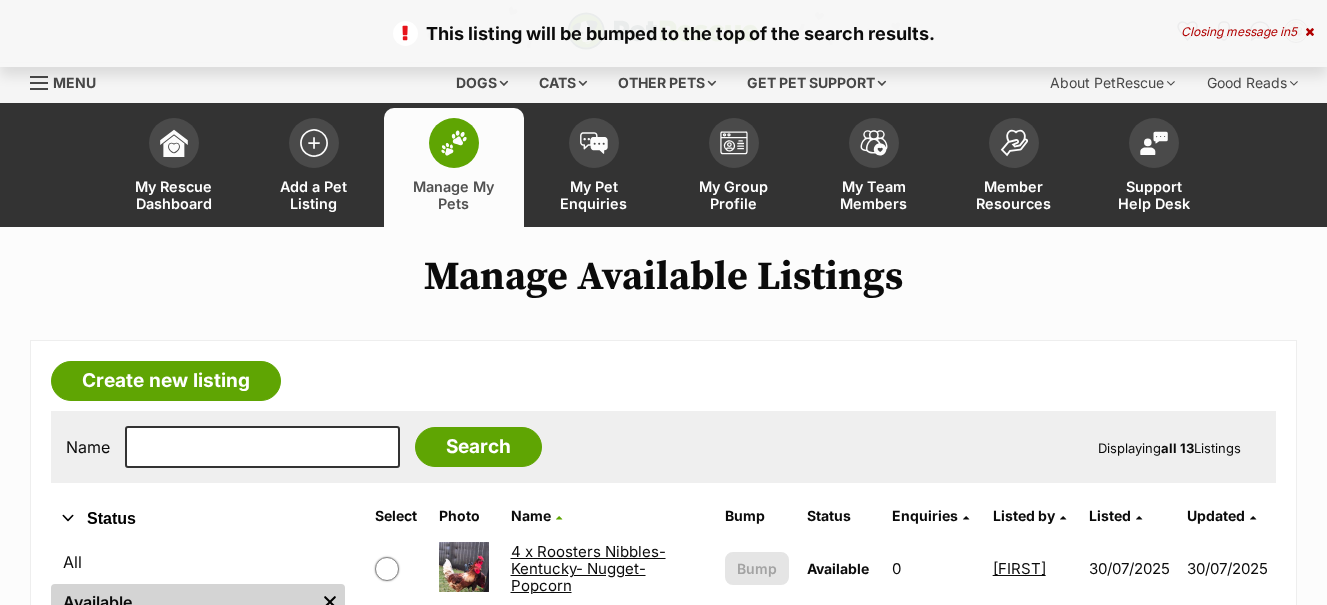 scroll, scrollTop: 0, scrollLeft: 0, axis: both 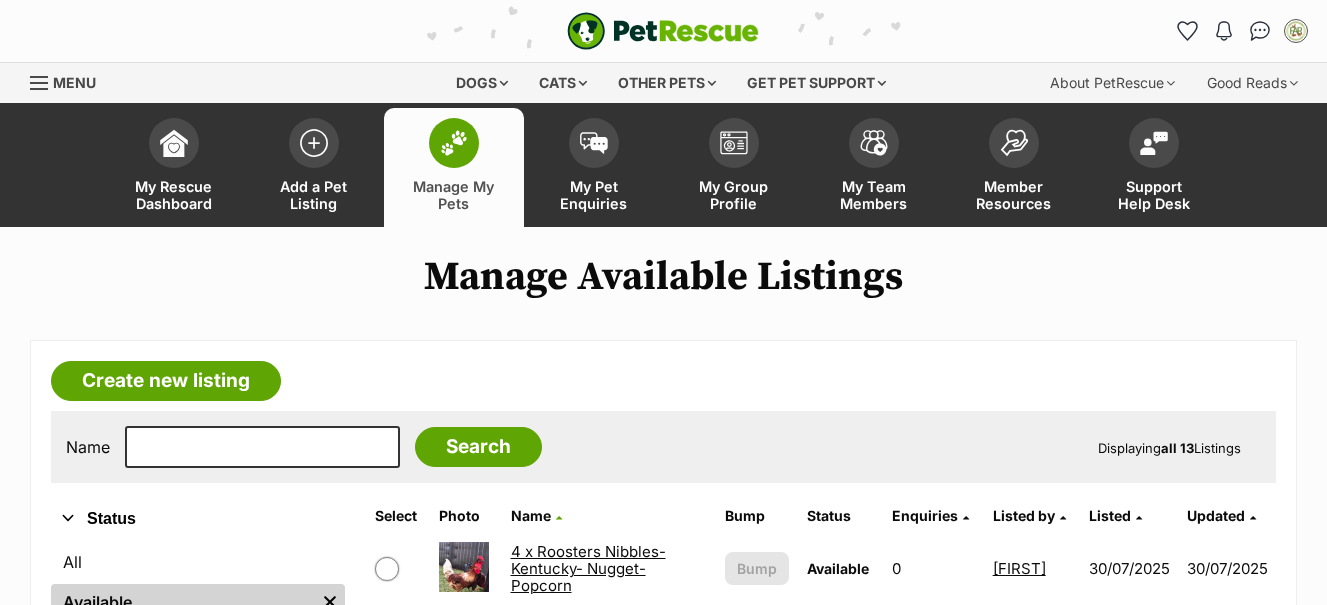 click at bounding box center (40, 83) 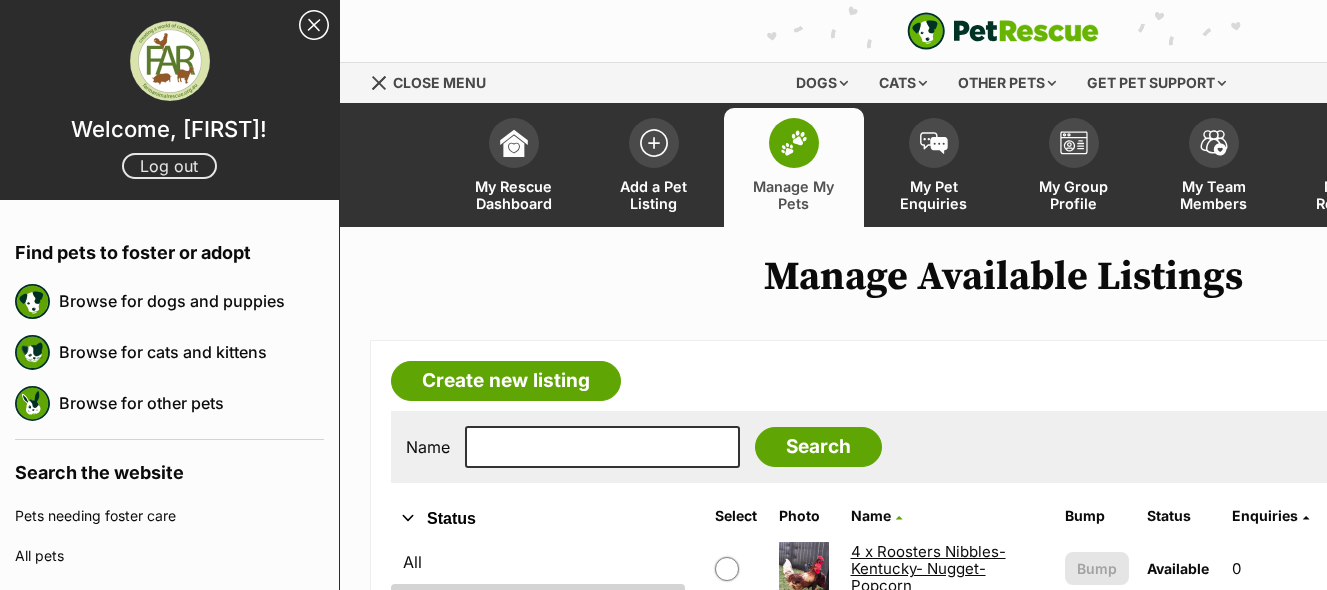 click on "Log out" at bounding box center (169, 166) 